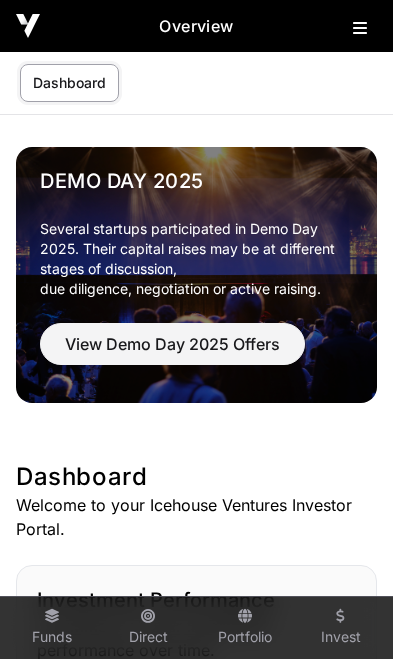 scroll, scrollTop: 0, scrollLeft: 0, axis: both 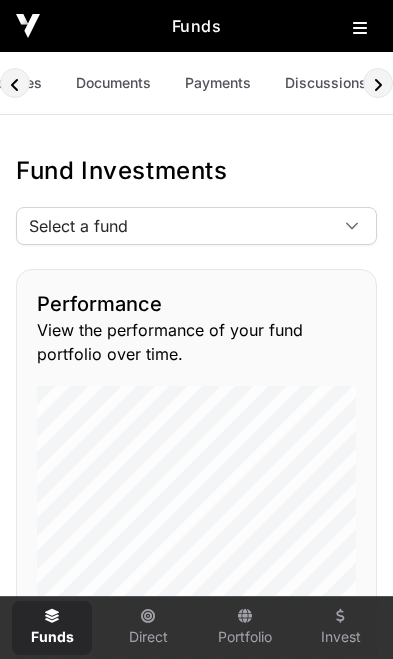 click on "Payments" 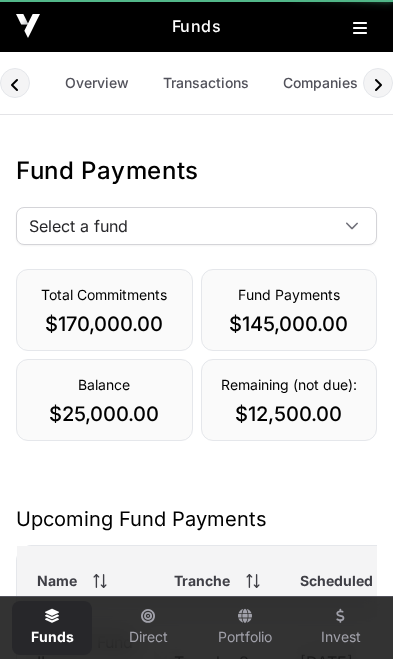 scroll, scrollTop: 0, scrollLeft: 284, axis: horizontal 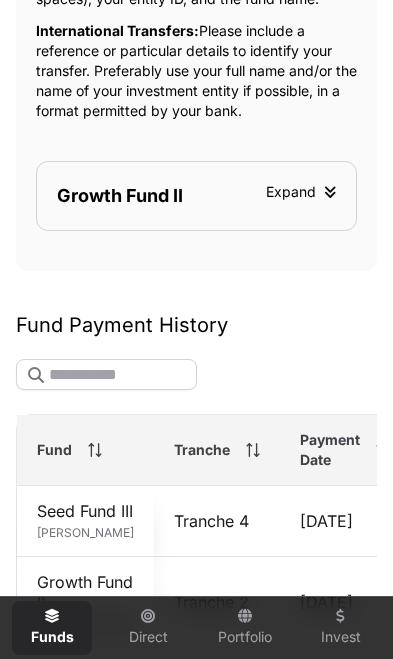 click 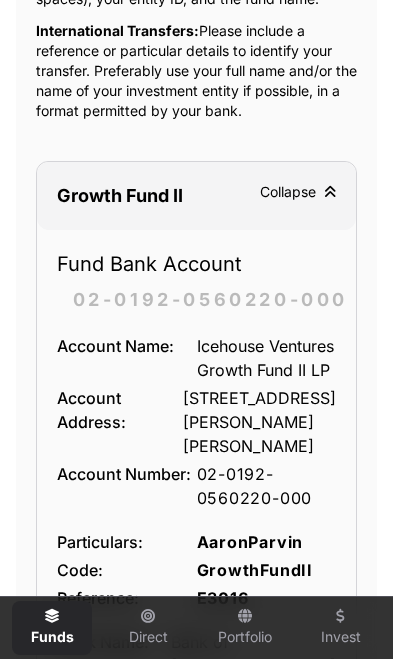 click on "Growth Fund II  Collapse" 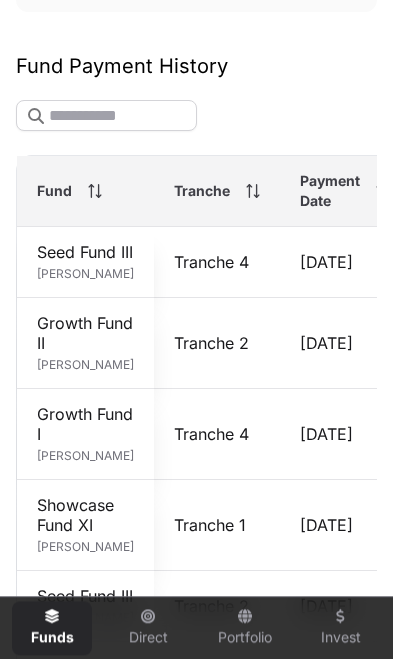 scroll, scrollTop: 1282, scrollLeft: 0, axis: vertical 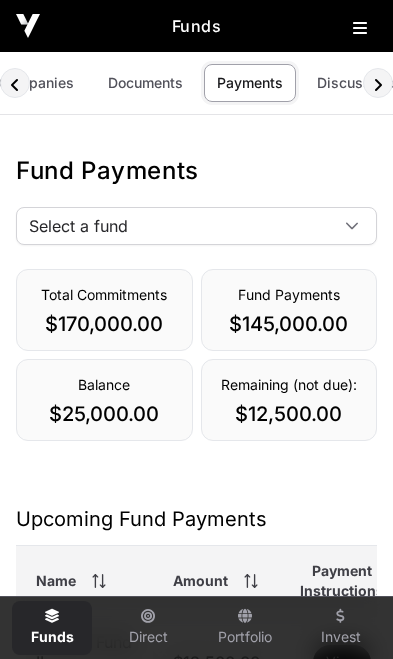click on "Documents" 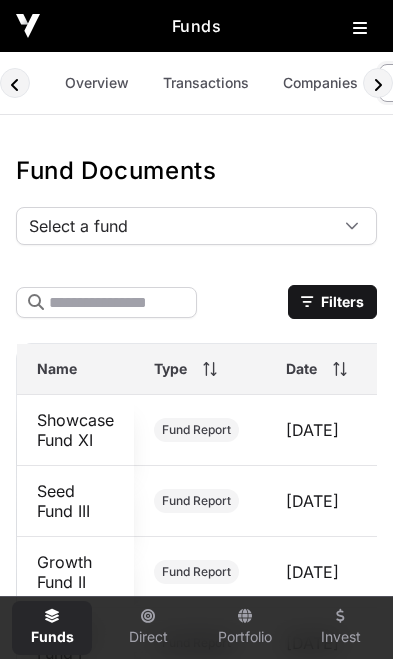 scroll, scrollTop: 0, scrollLeft: 247, axis: horizontal 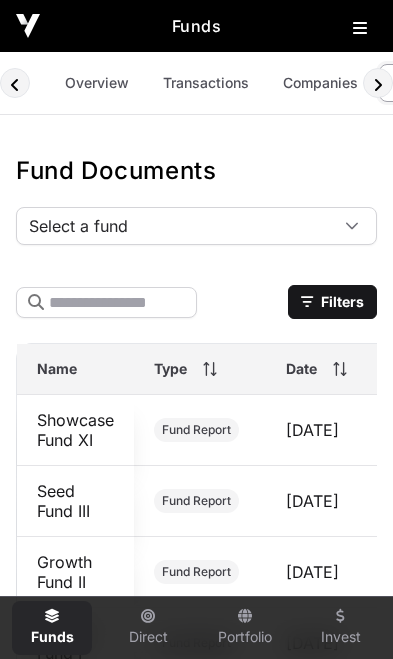 click on "Overview" 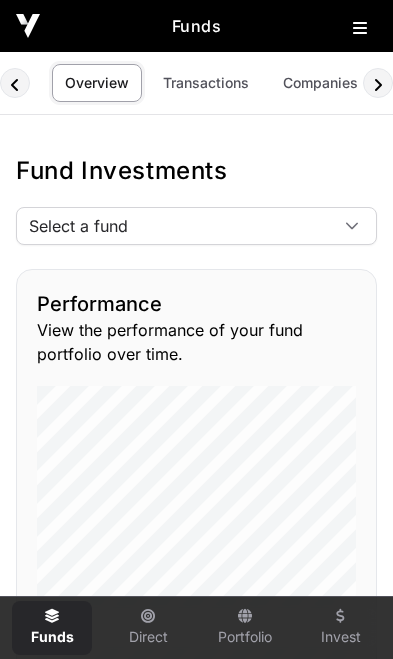 click on "Select a fund" 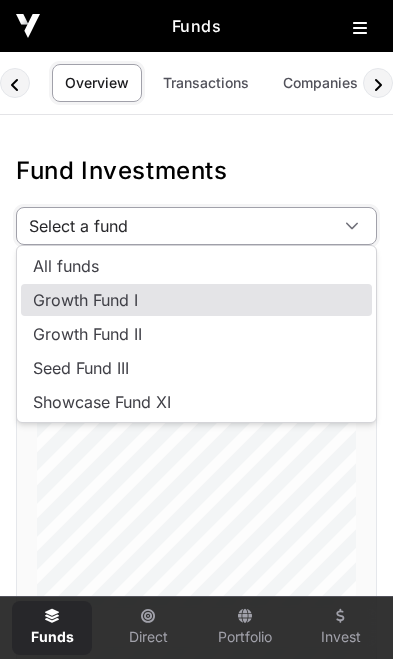 click on "Growth Fund I" 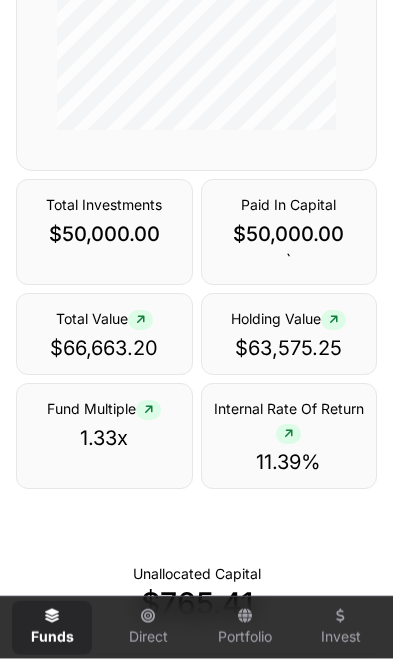 scroll, scrollTop: 0, scrollLeft: 0, axis: both 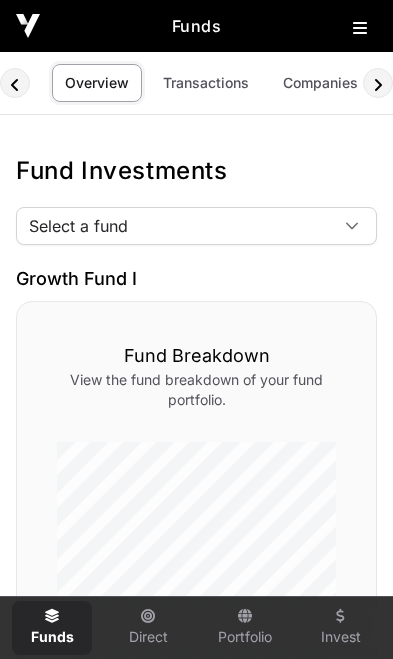 click on "Select a fund" 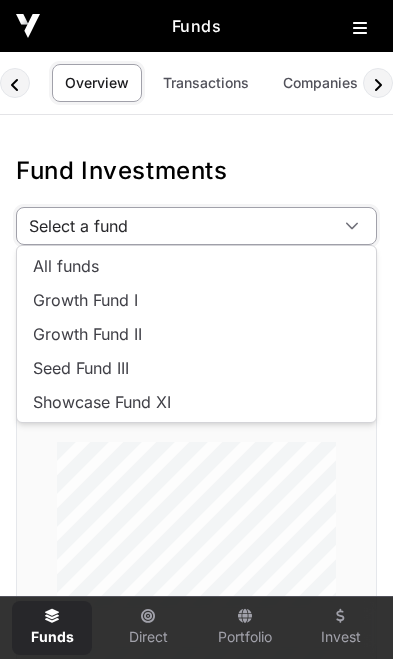 click on "Growth Fund II" 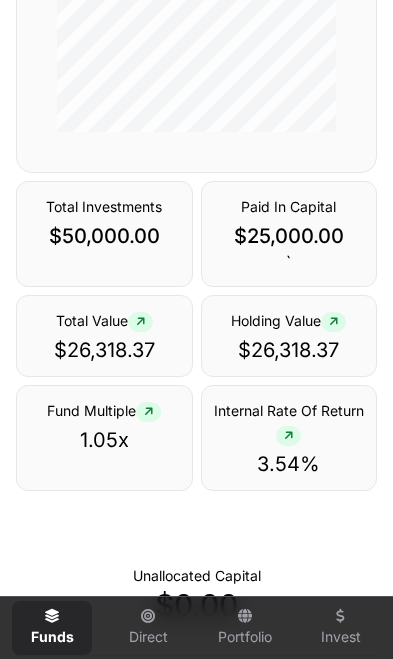 scroll, scrollTop: 0, scrollLeft: 0, axis: both 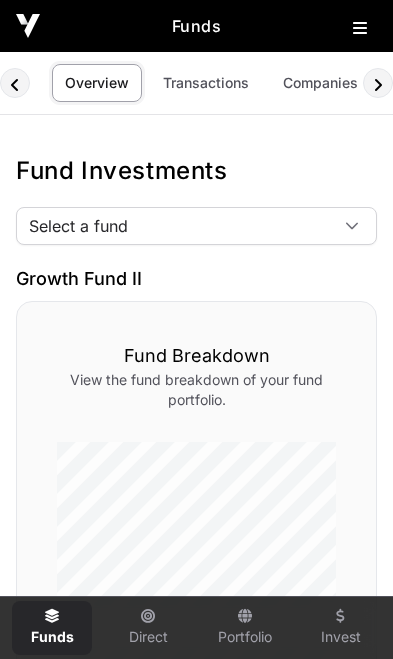 click on "Select a fund" 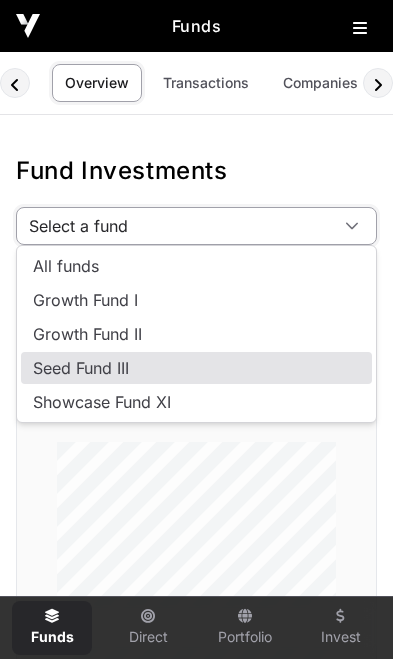 click on "Seed Fund III" 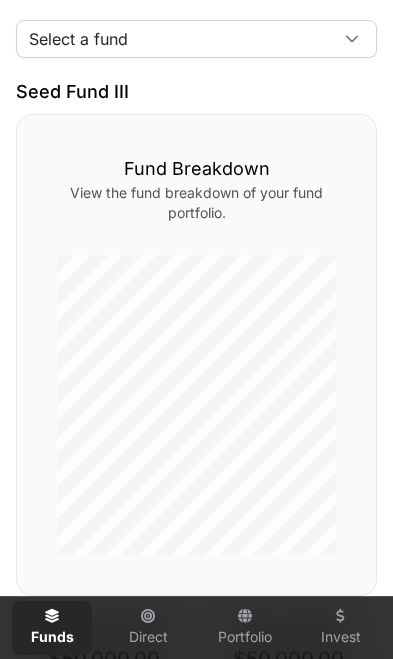 scroll, scrollTop: 0, scrollLeft: 0, axis: both 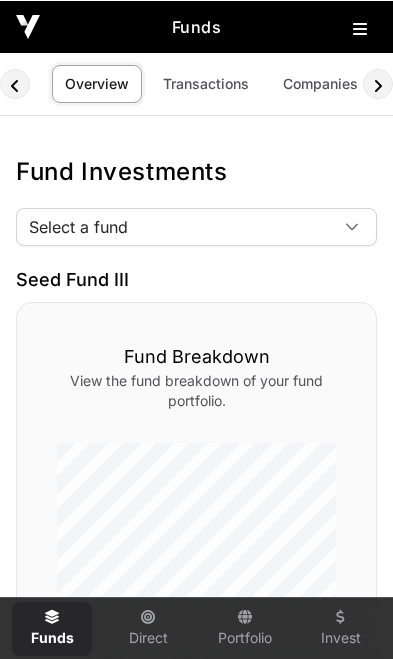 click on "Select a fund" 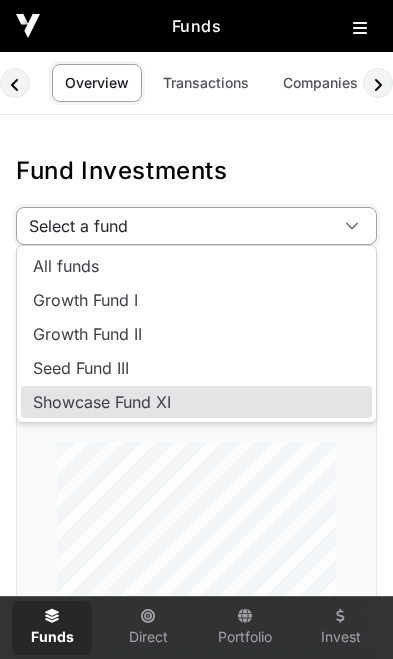 click on "Showcase Fund XI" 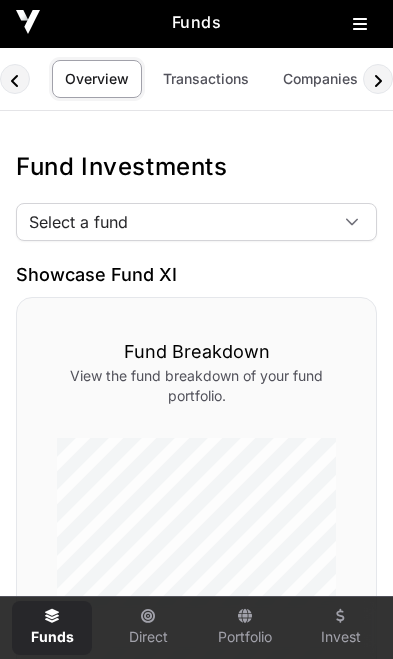 scroll, scrollTop: 0, scrollLeft: 0, axis: both 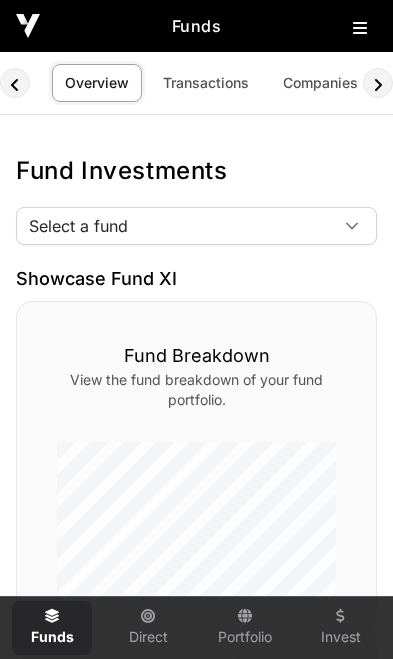 click on "Companies" 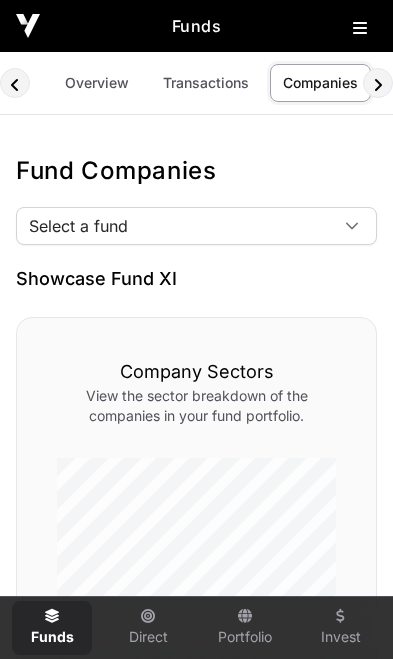 scroll, scrollTop: 0, scrollLeft: 137, axis: horizontal 